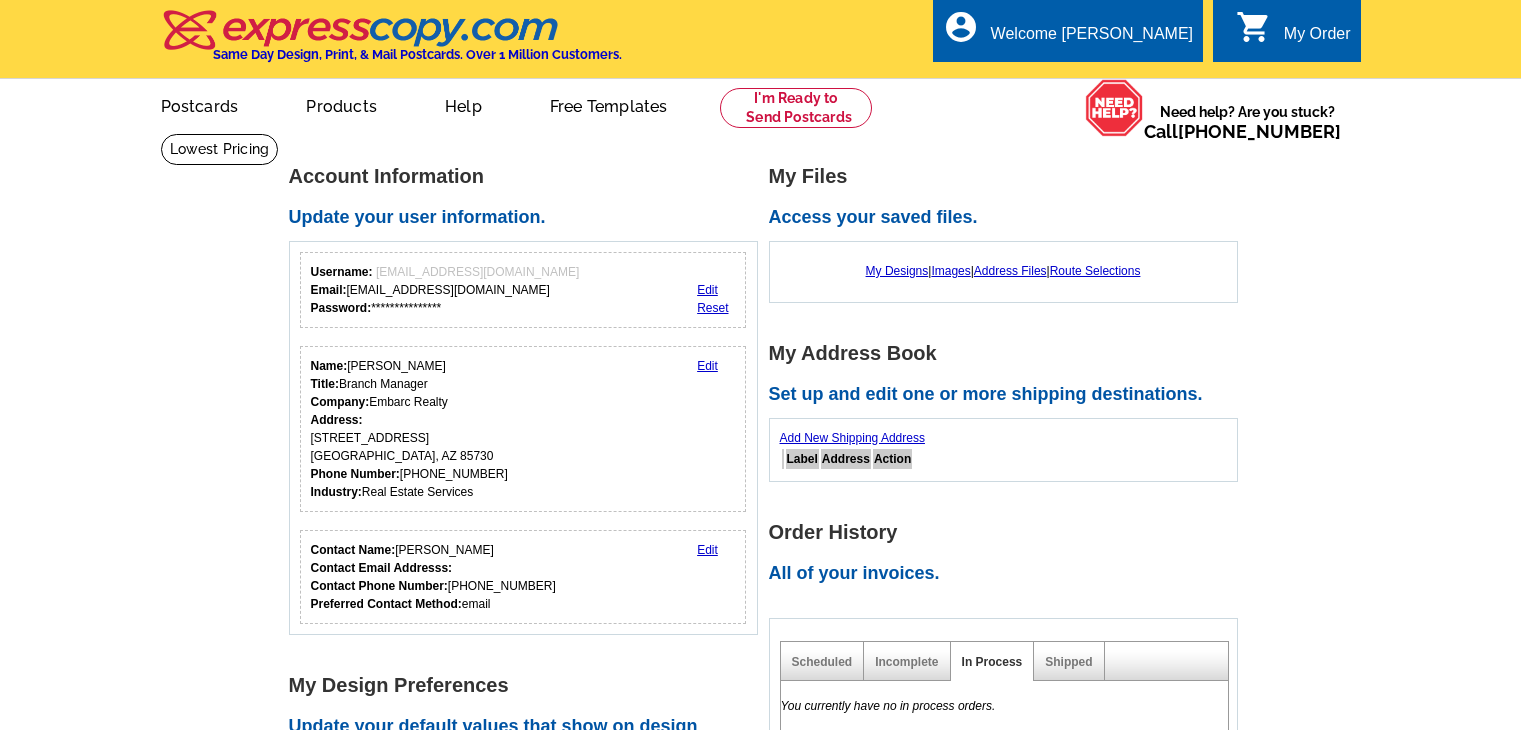 scroll, scrollTop: 0, scrollLeft: 0, axis: both 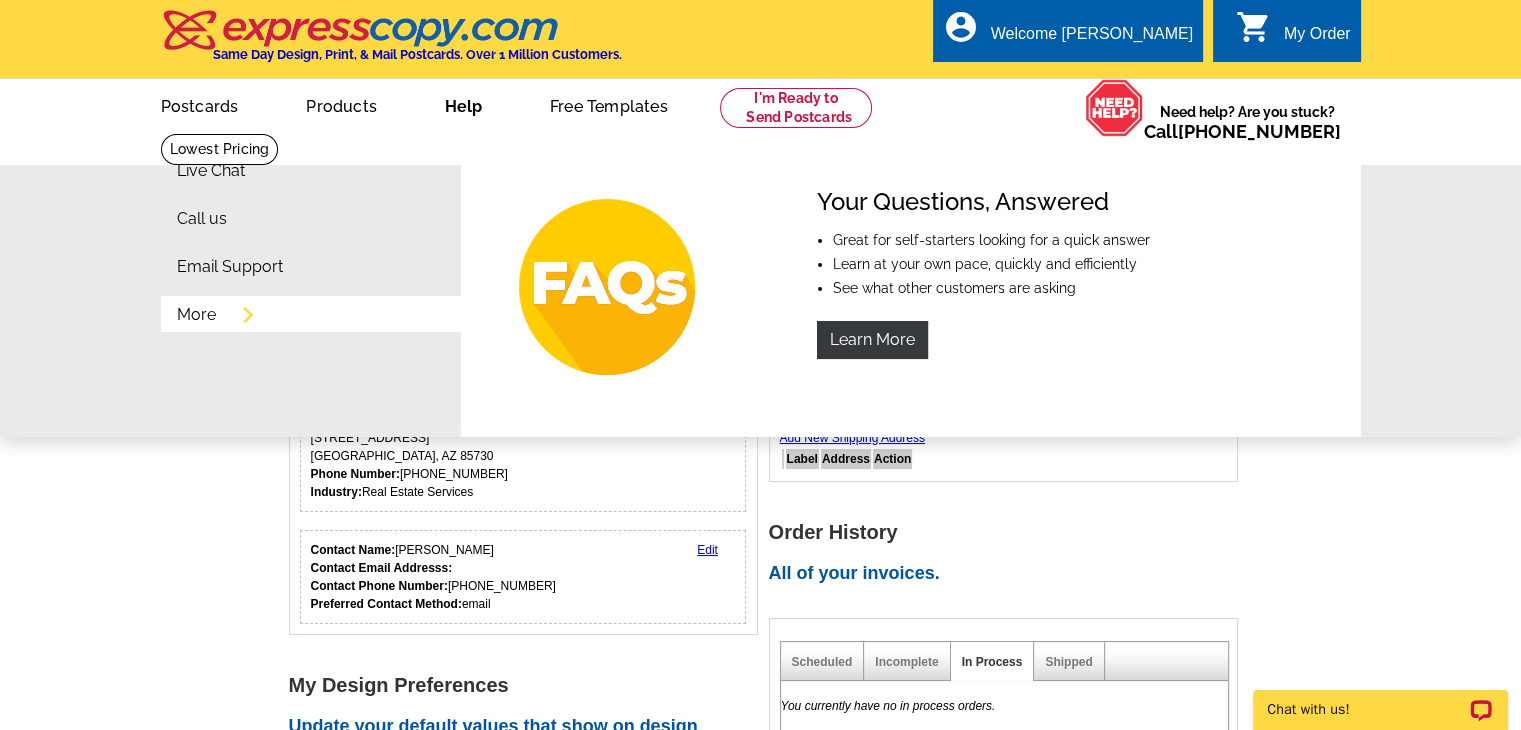 click on "More" at bounding box center [196, 315] 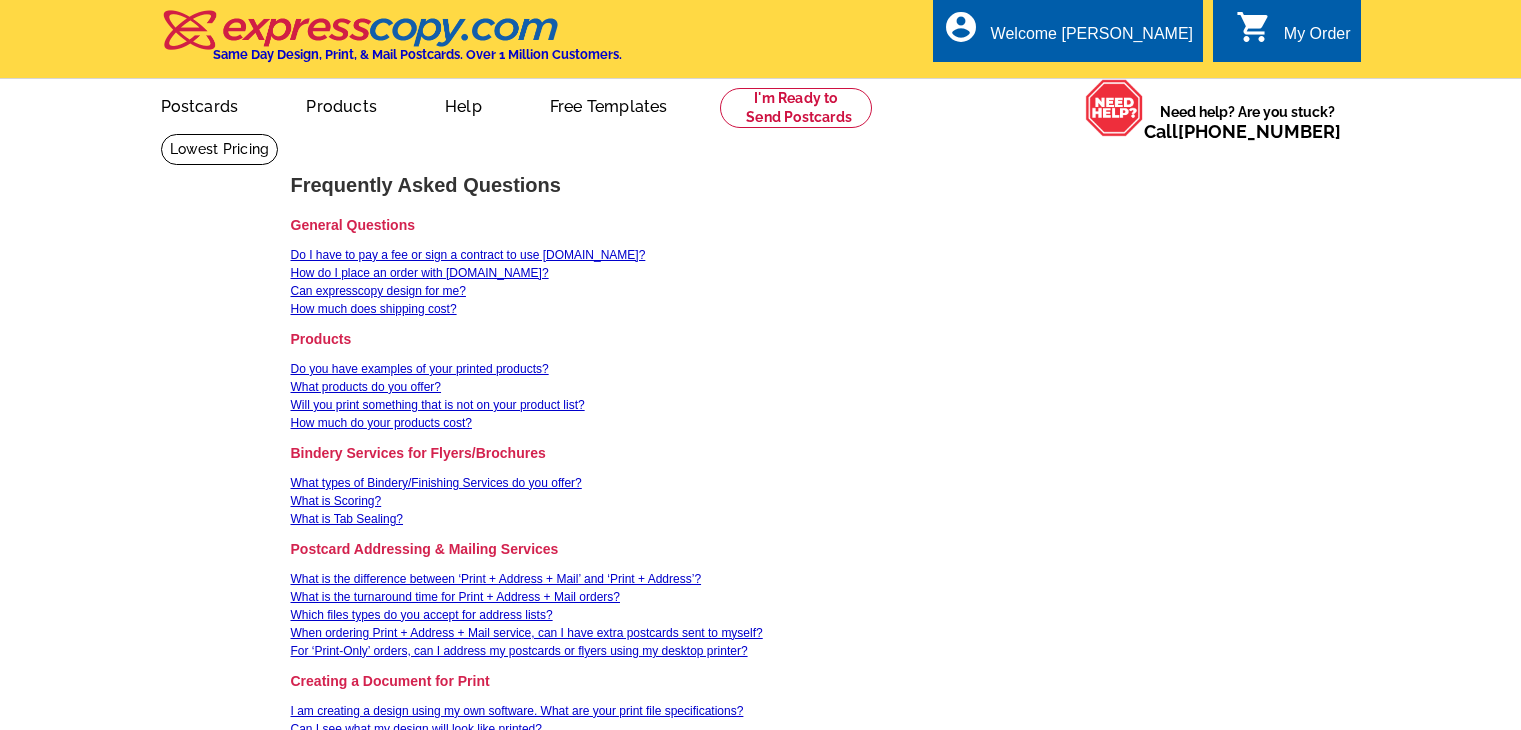 scroll, scrollTop: 0, scrollLeft: 0, axis: both 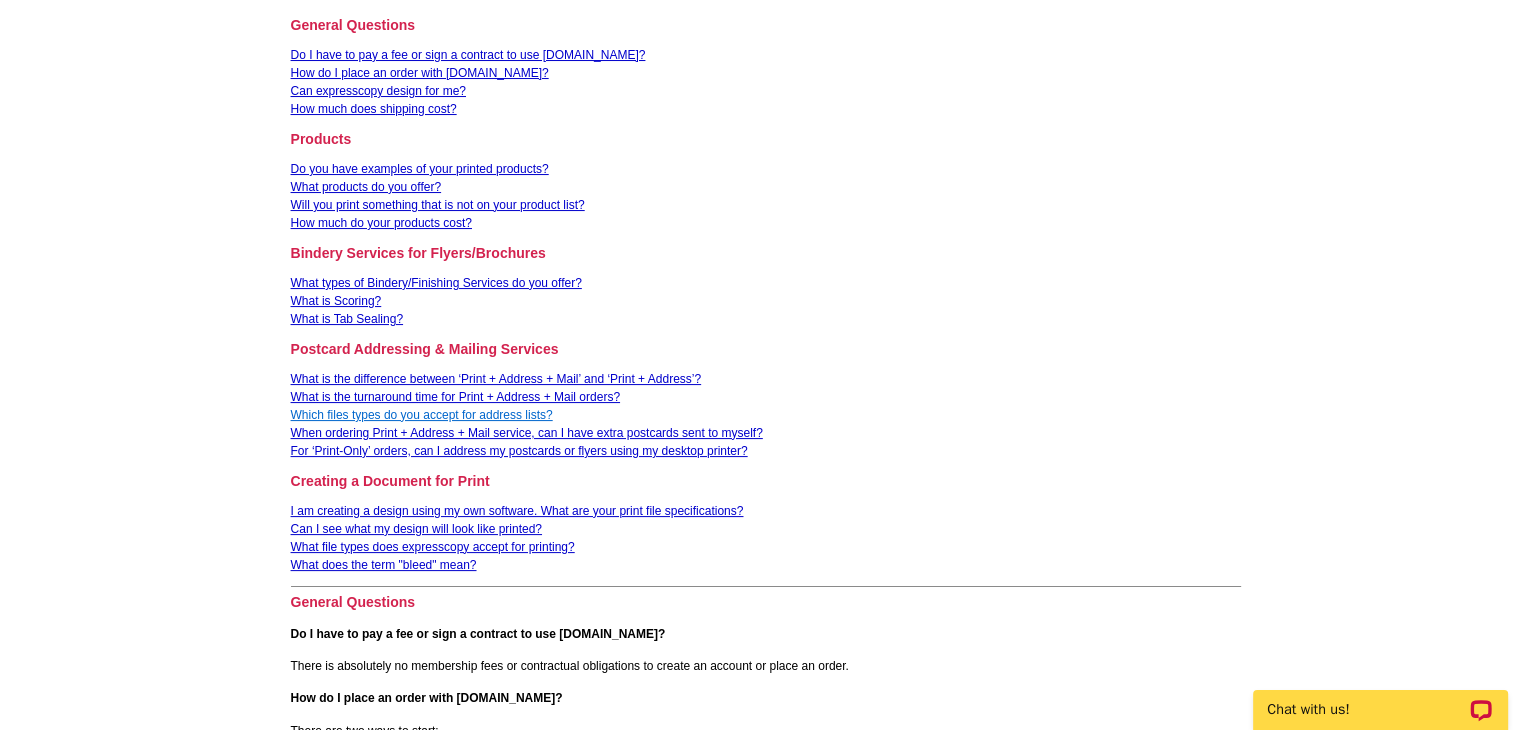 click on "Which files types do you accept for address lists?" at bounding box center (422, 415) 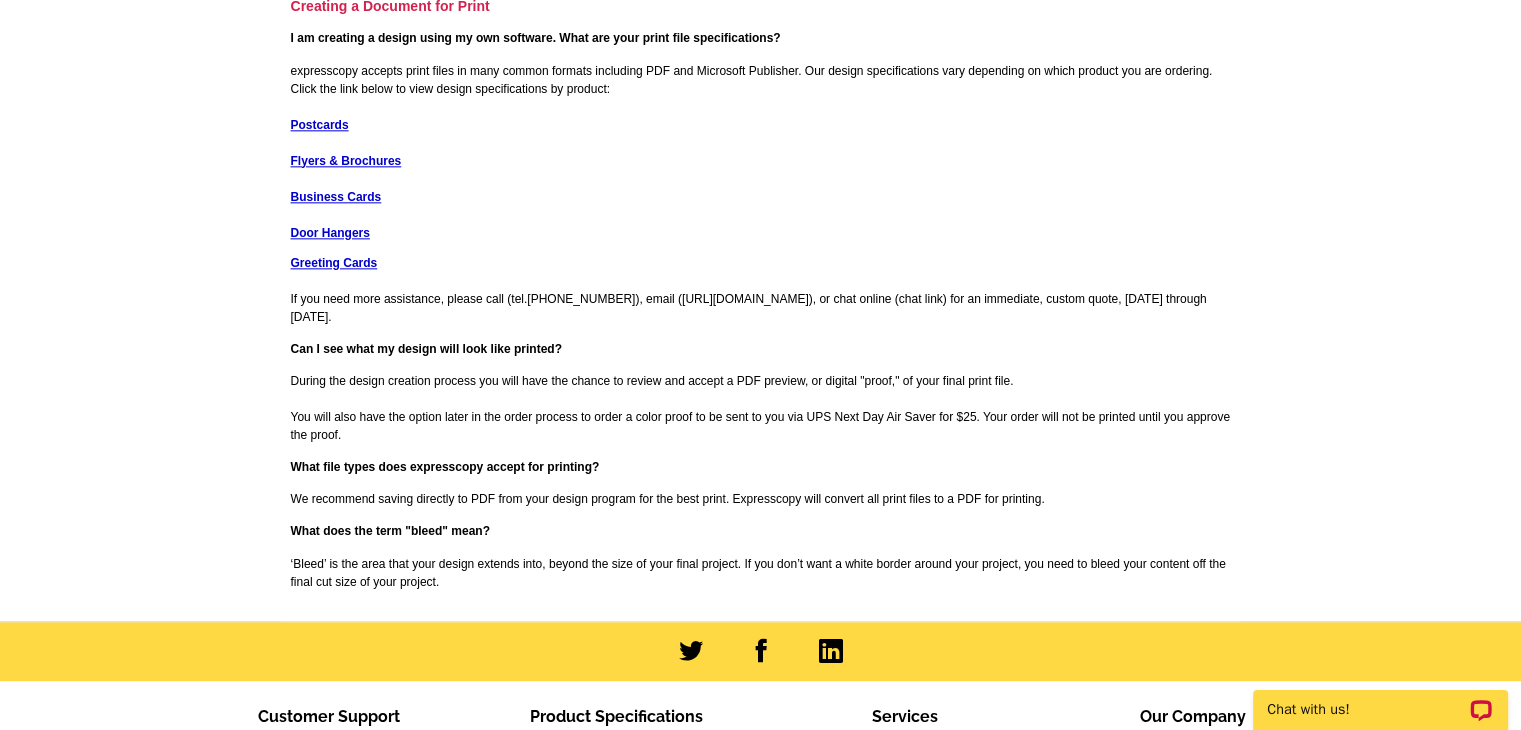 scroll, scrollTop: 2780, scrollLeft: 0, axis: vertical 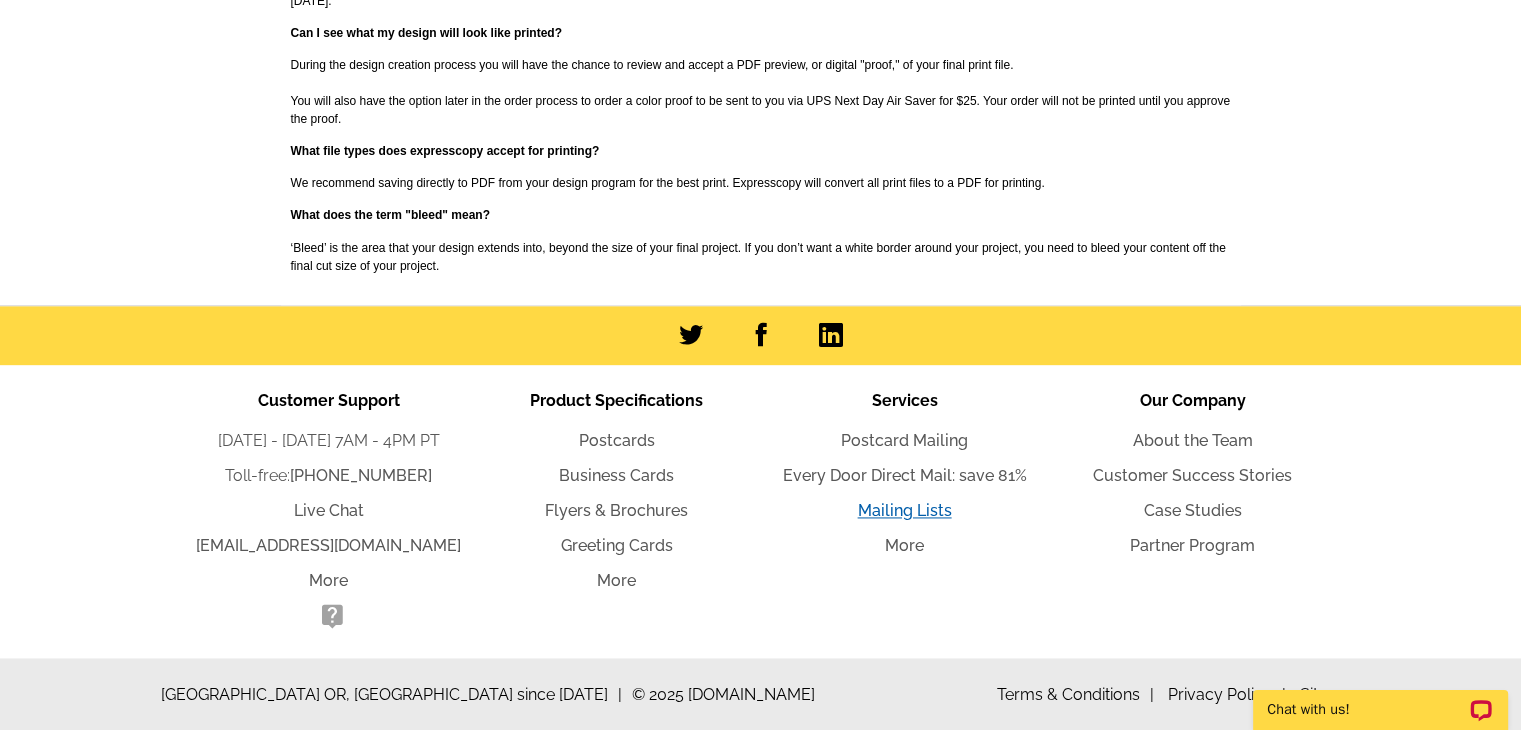 click on "Mailing Lists" at bounding box center (905, 510) 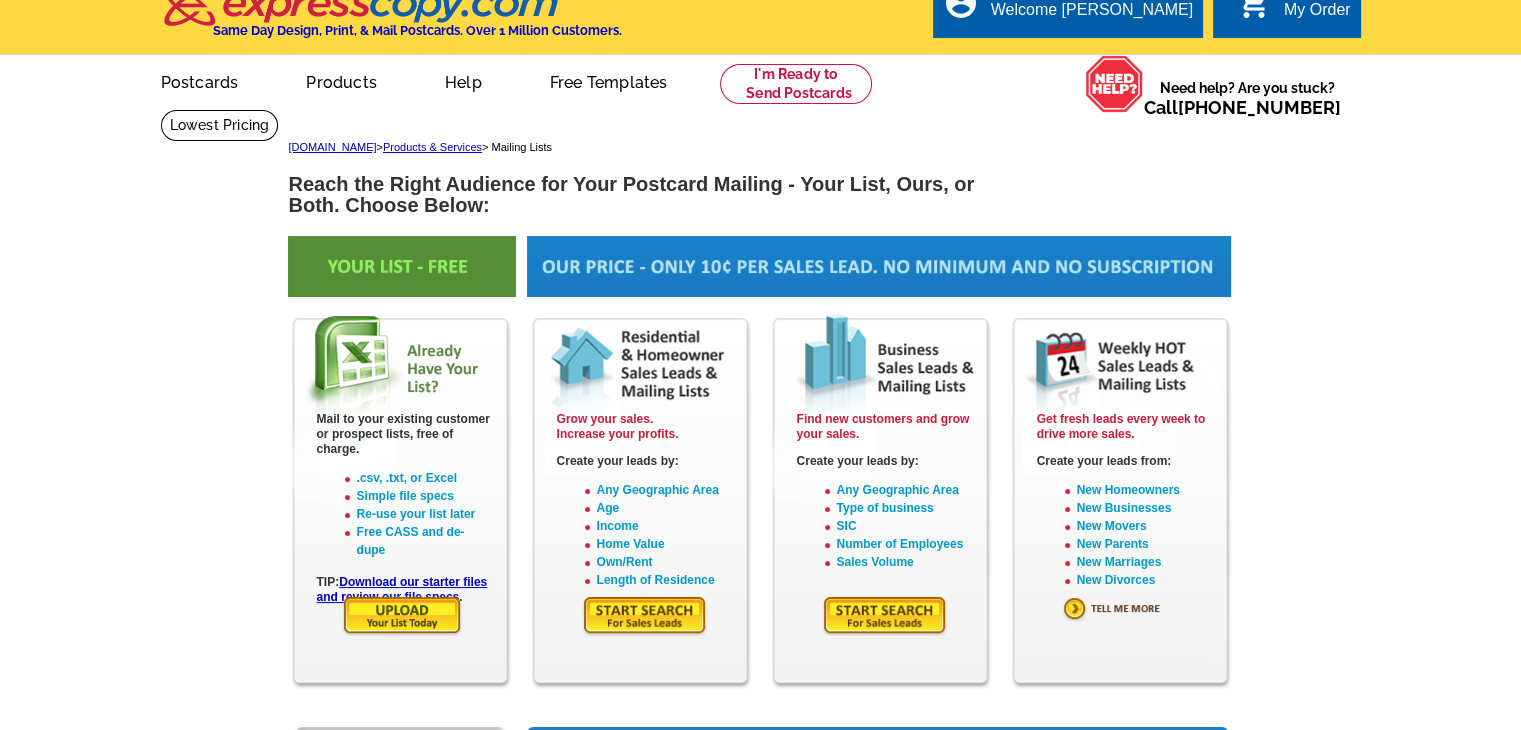 scroll, scrollTop: 100, scrollLeft: 0, axis: vertical 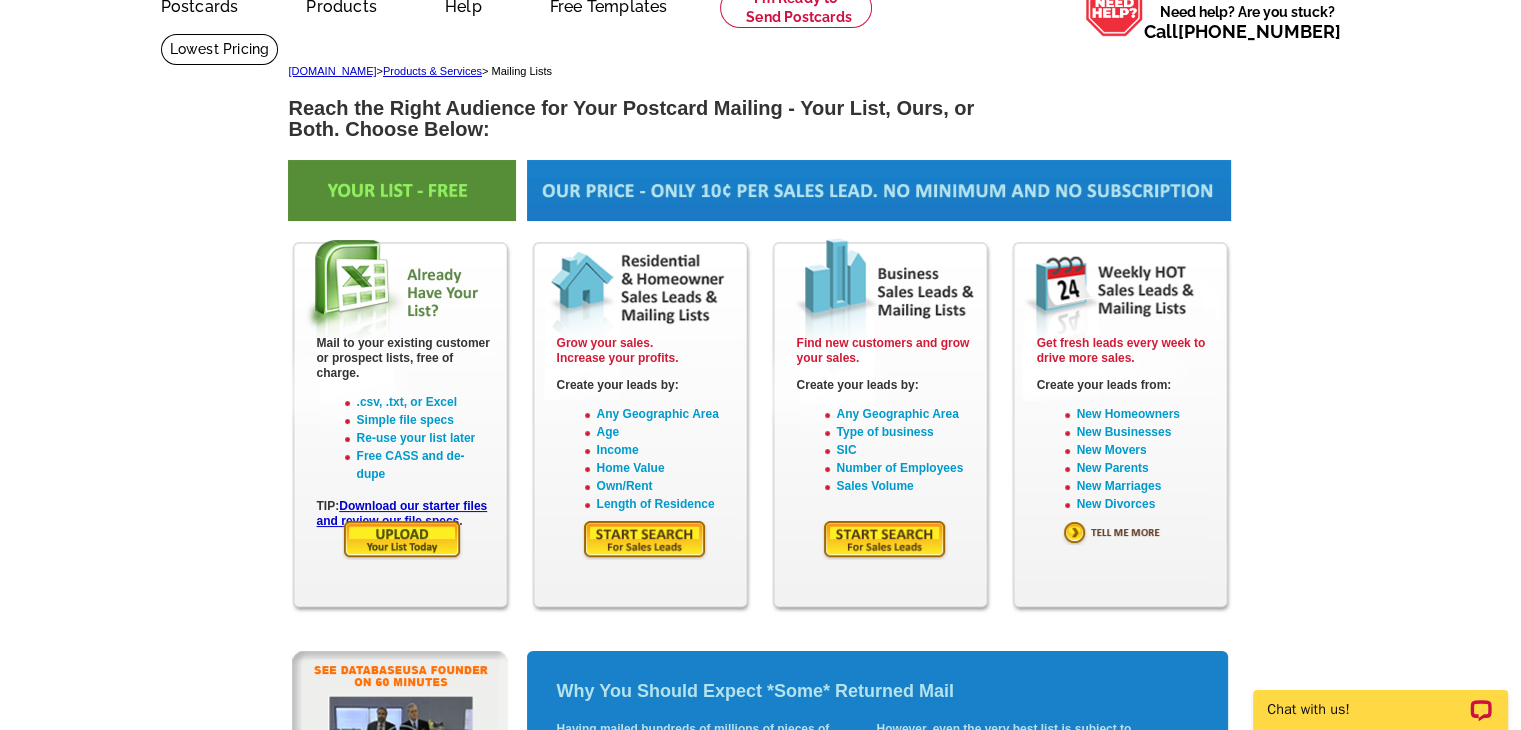 click at bounding box center [402, 539] 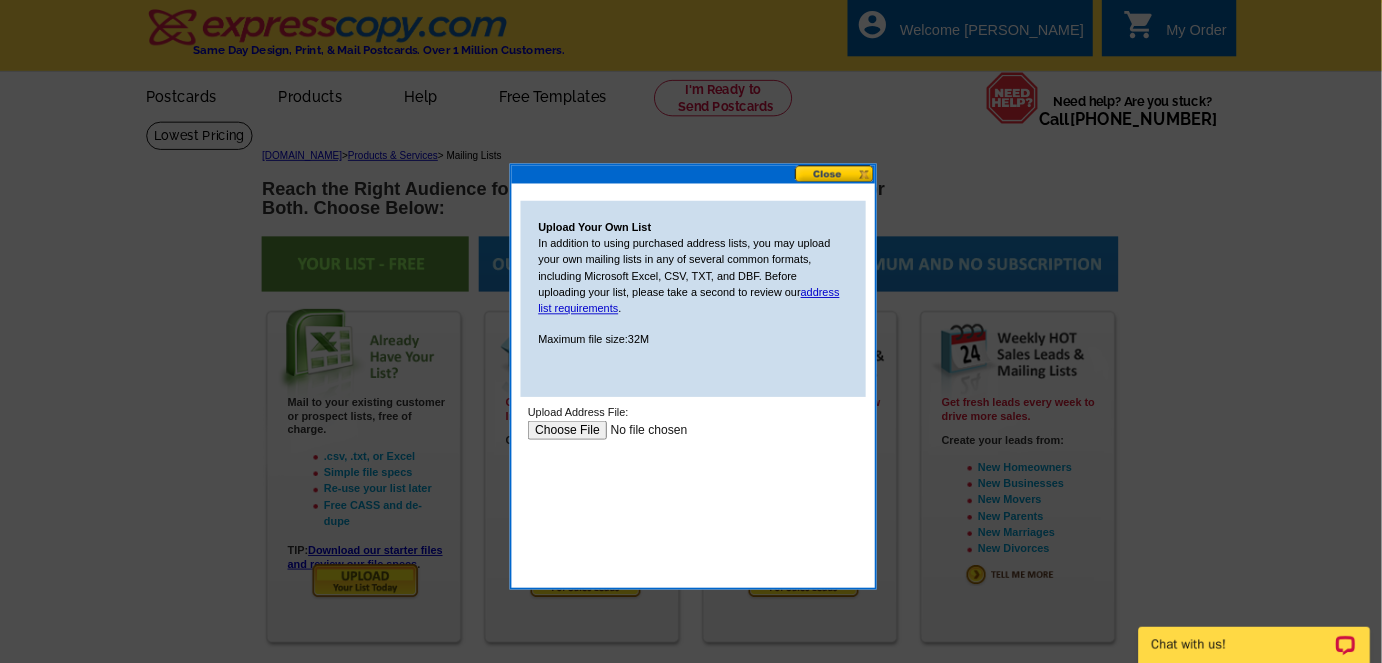 scroll, scrollTop: 0, scrollLeft: 0, axis: both 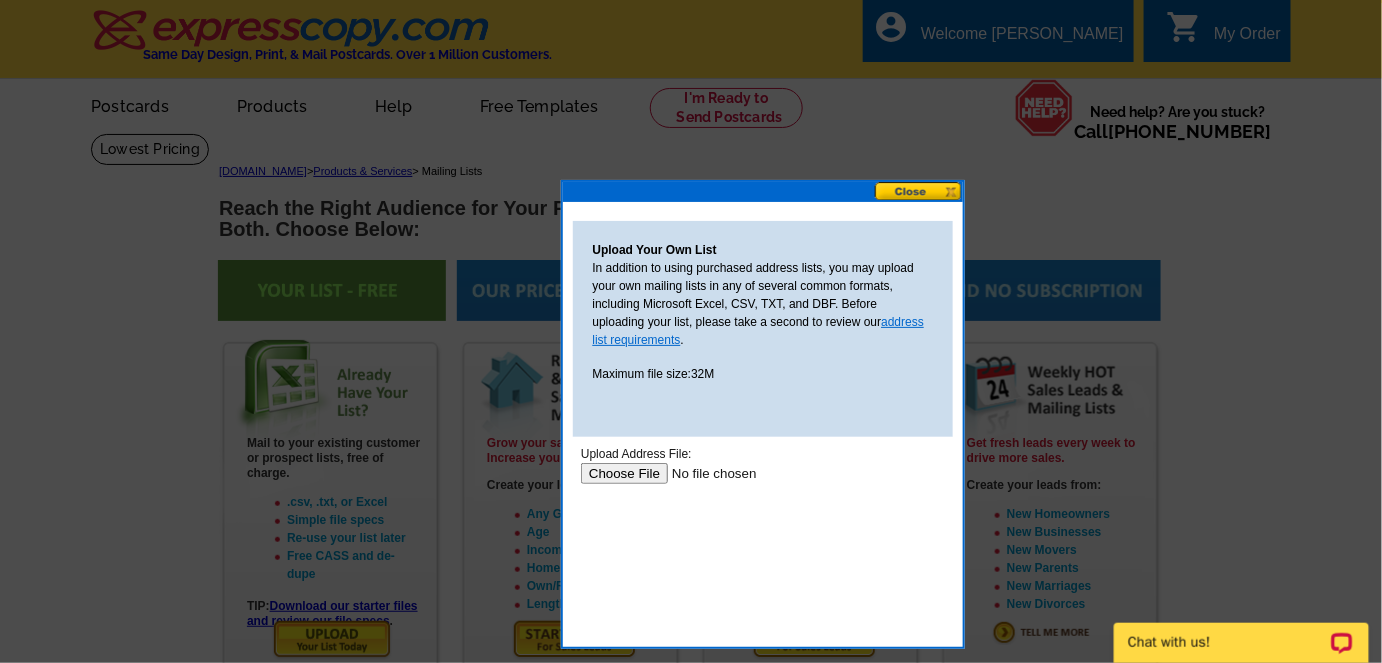 click on "address
list requirements" at bounding box center (759, 331) 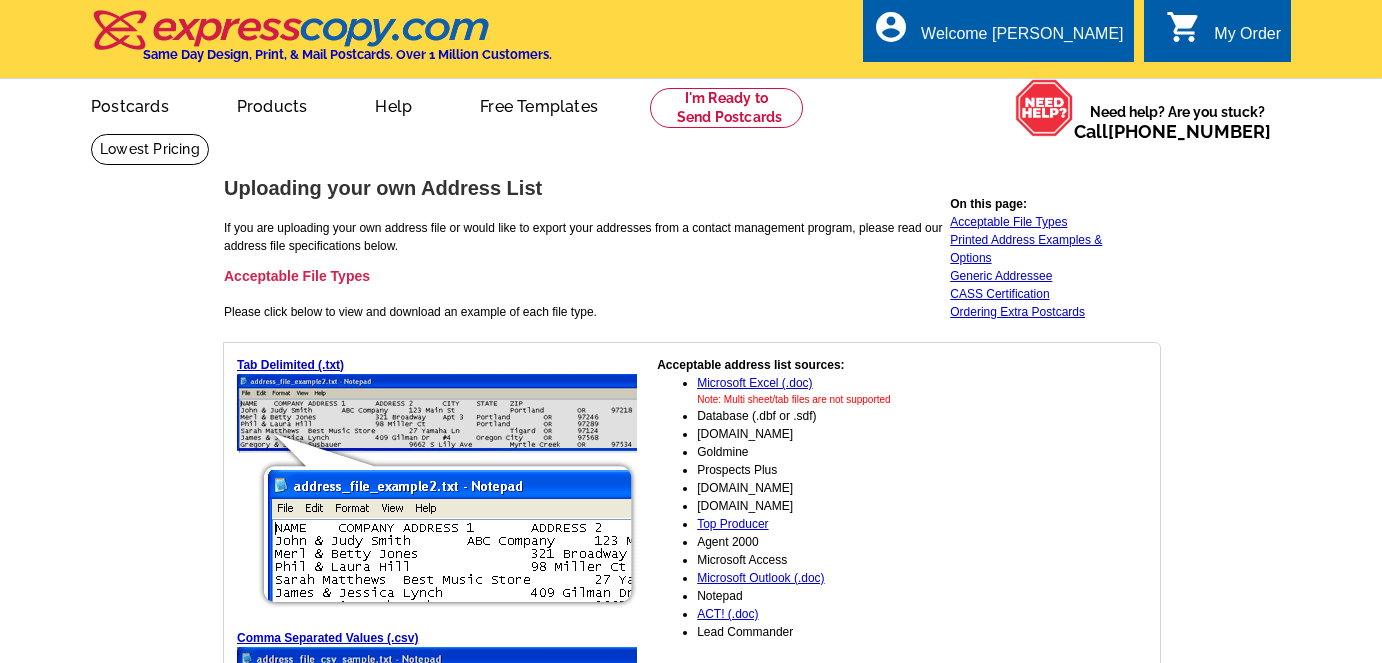 scroll, scrollTop: 0, scrollLeft: 0, axis: both 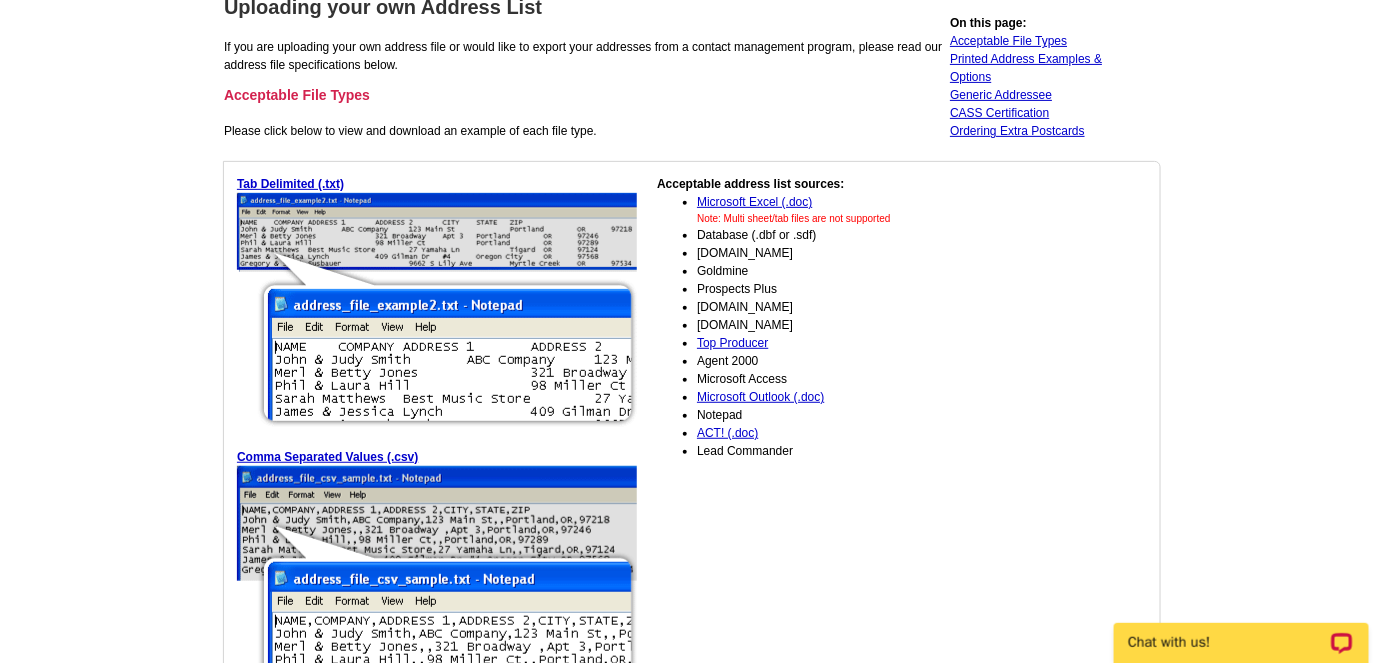 click at bounding box center (437, 311) 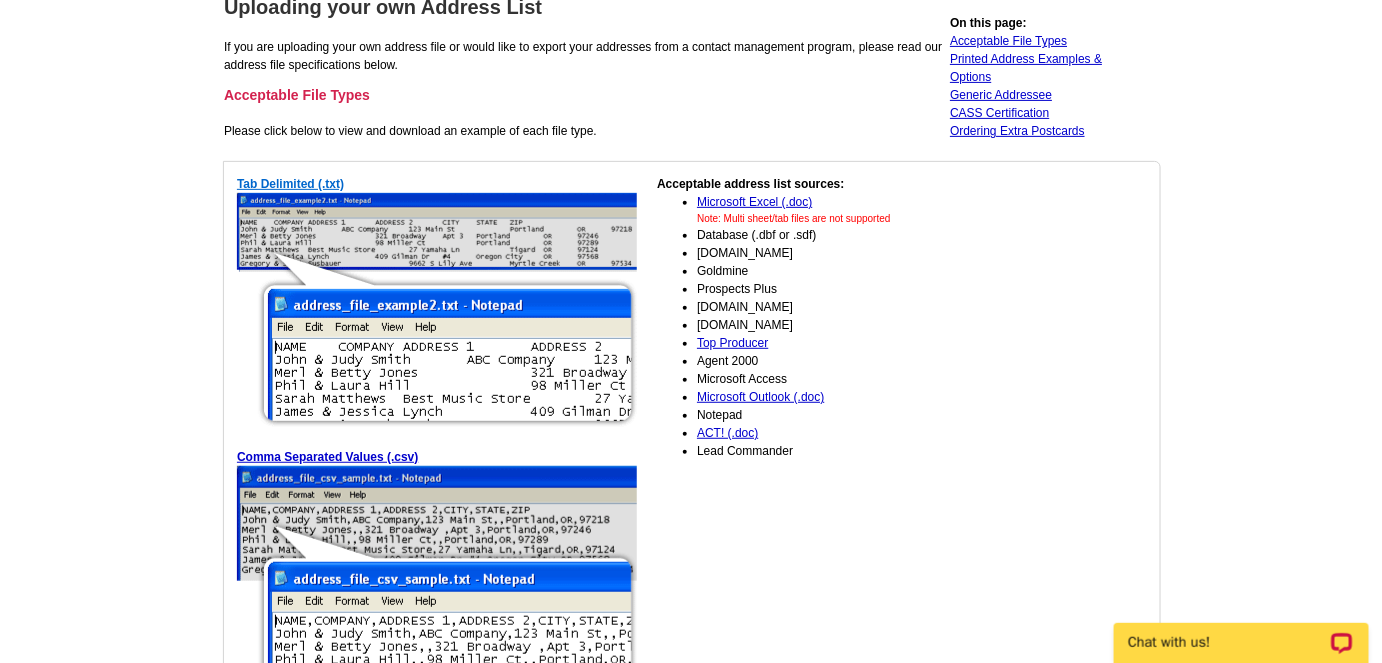 click on "Tab Delimited (.txt)" at bounding box center [290, 184] 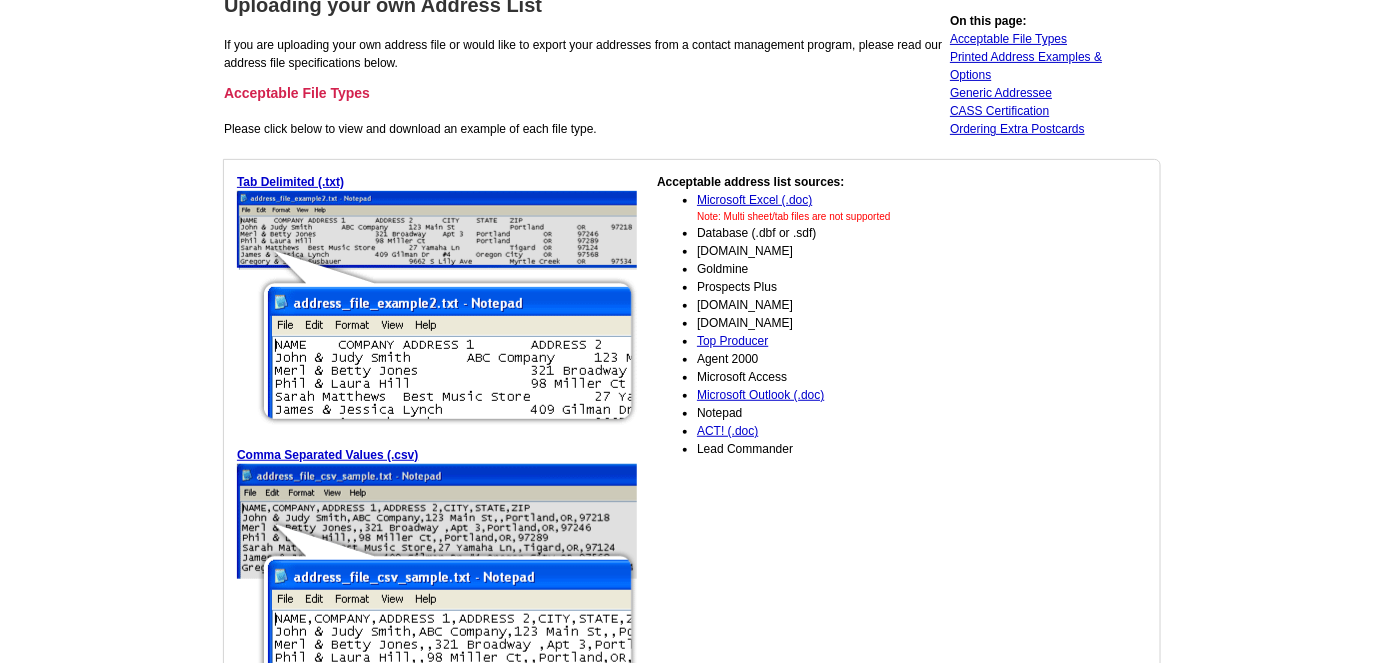 scroll, scrollTop: 181, scrollLeft: 0, axis: vertical 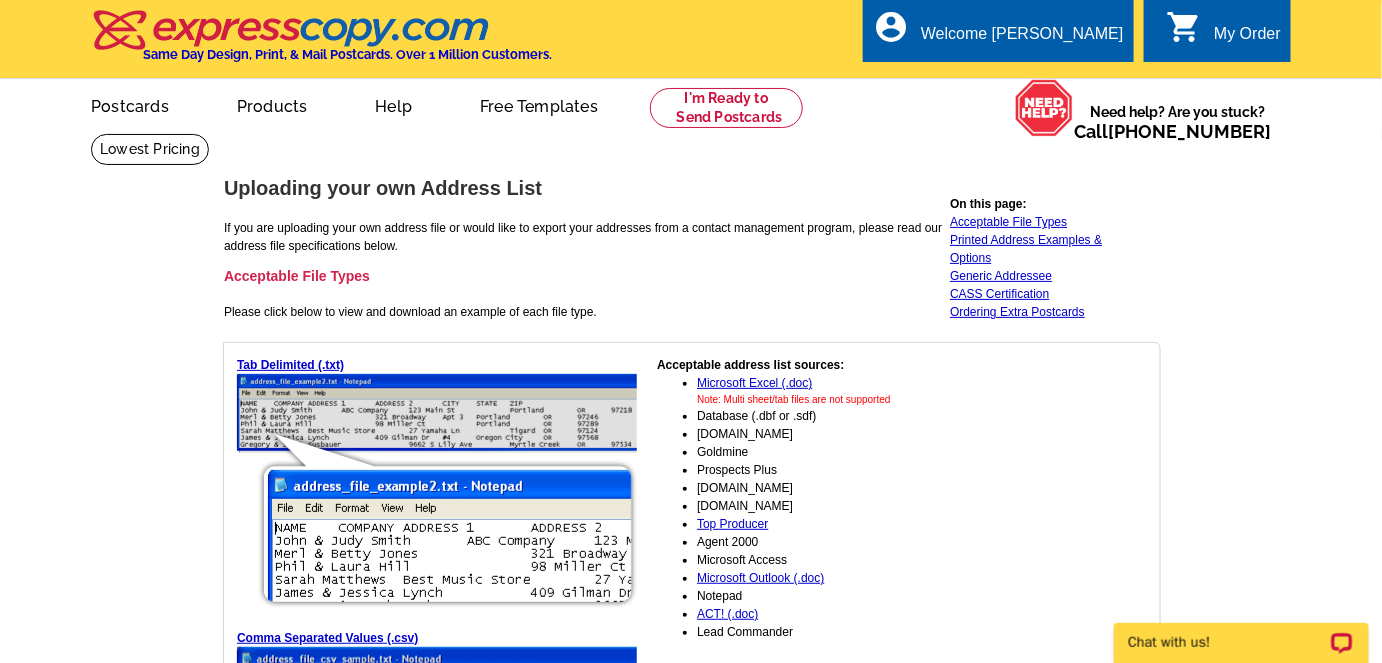 click on "Getting Started" at bounding box center [342, 156] 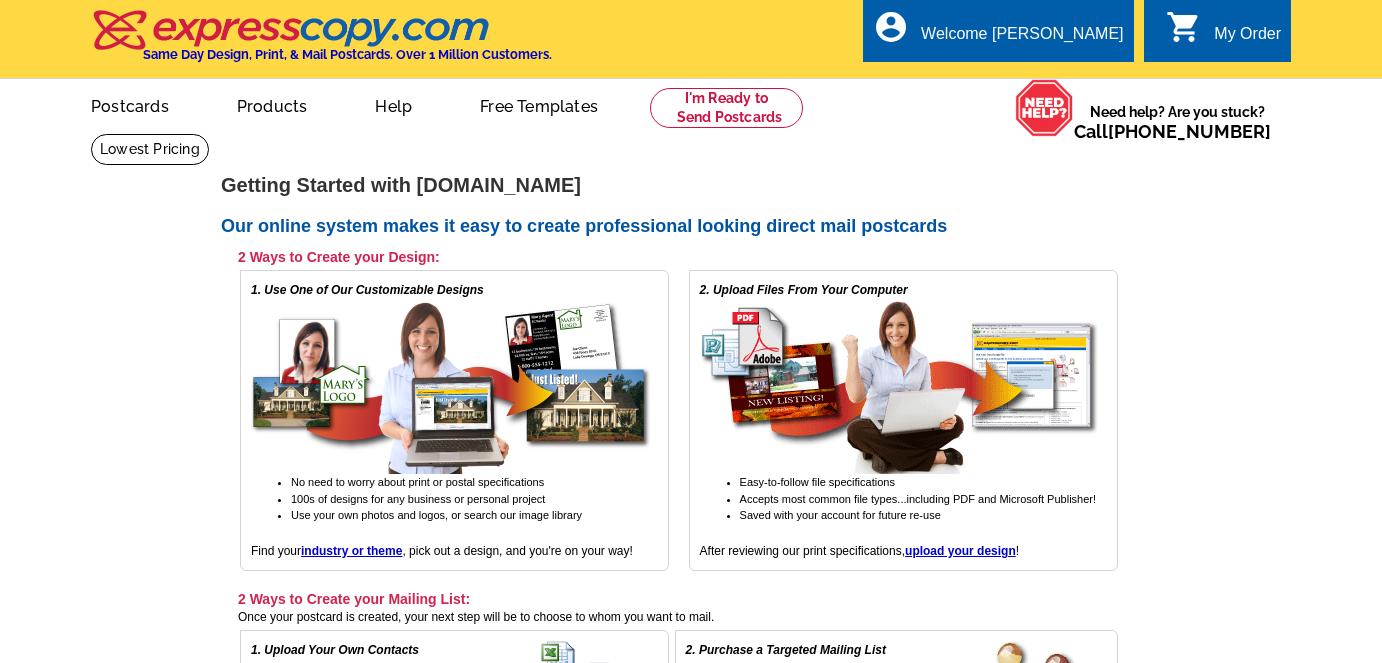 scroll, scrollTop: 0, scrollLeft: 0, axis: both 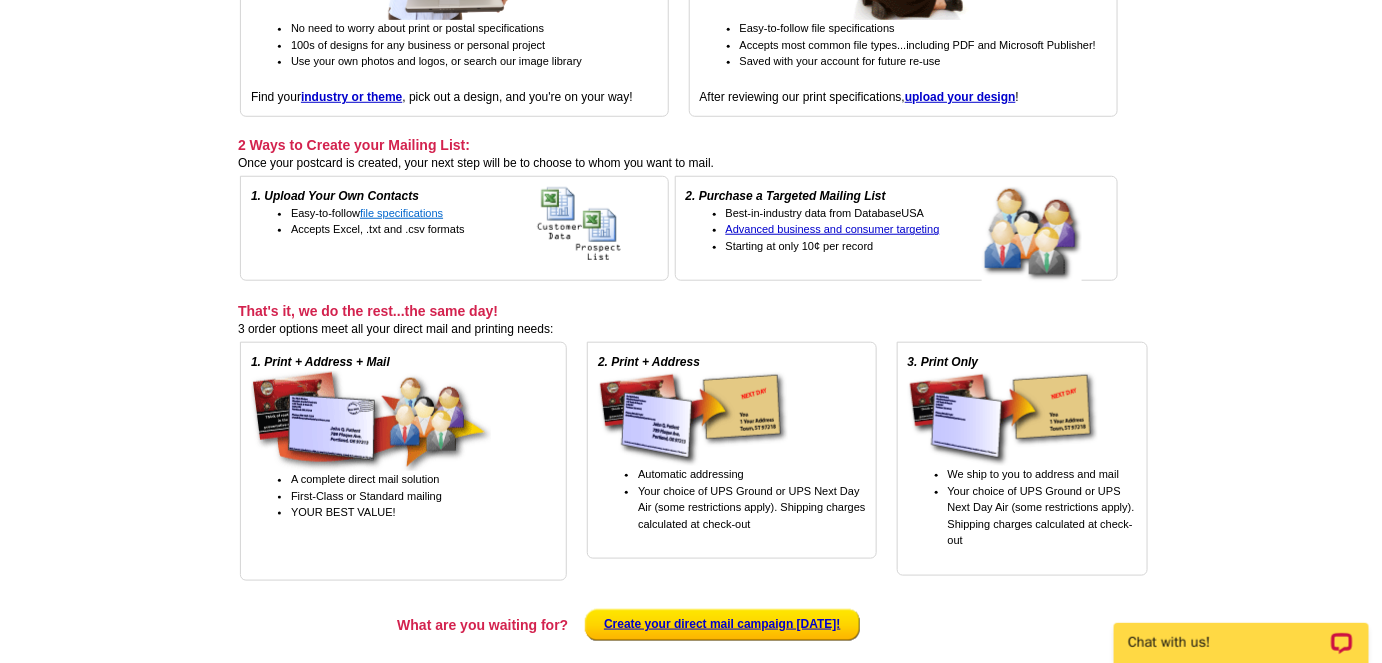 click on "file specifications" at bounding box center [401, 213] 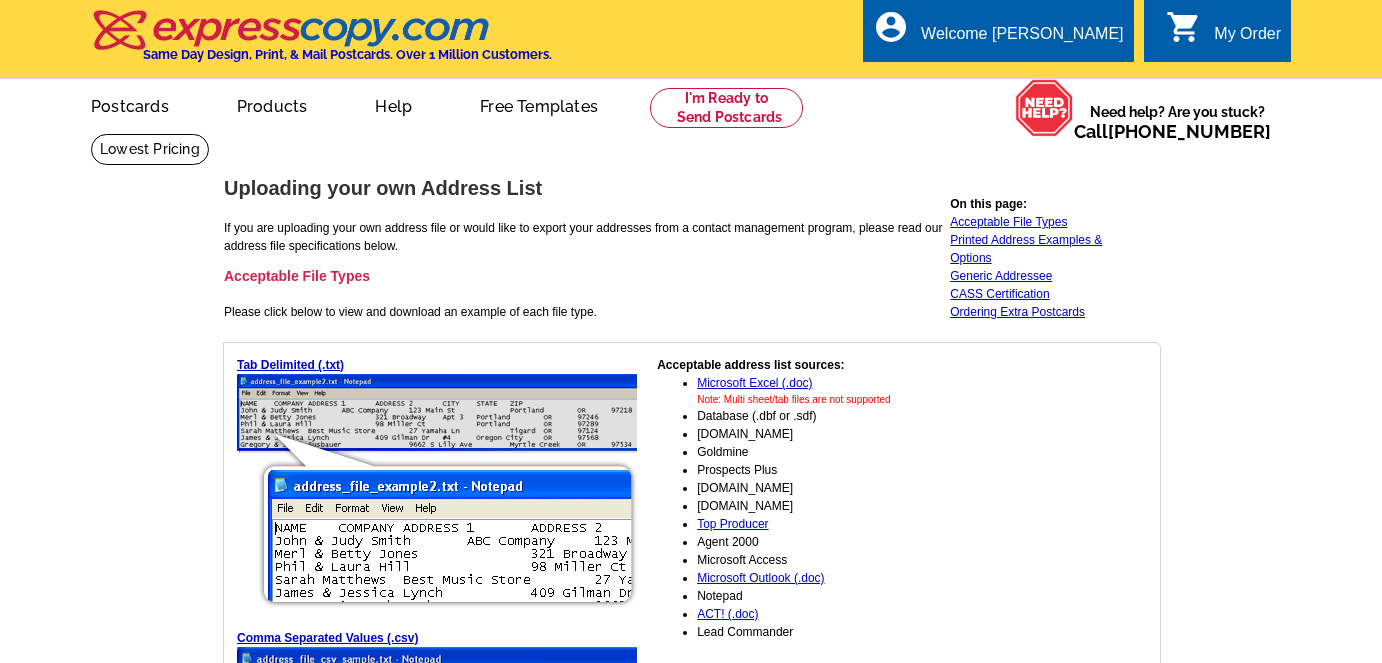 scroll, scrollTop: 0, scrollLeft: 0, axis: both 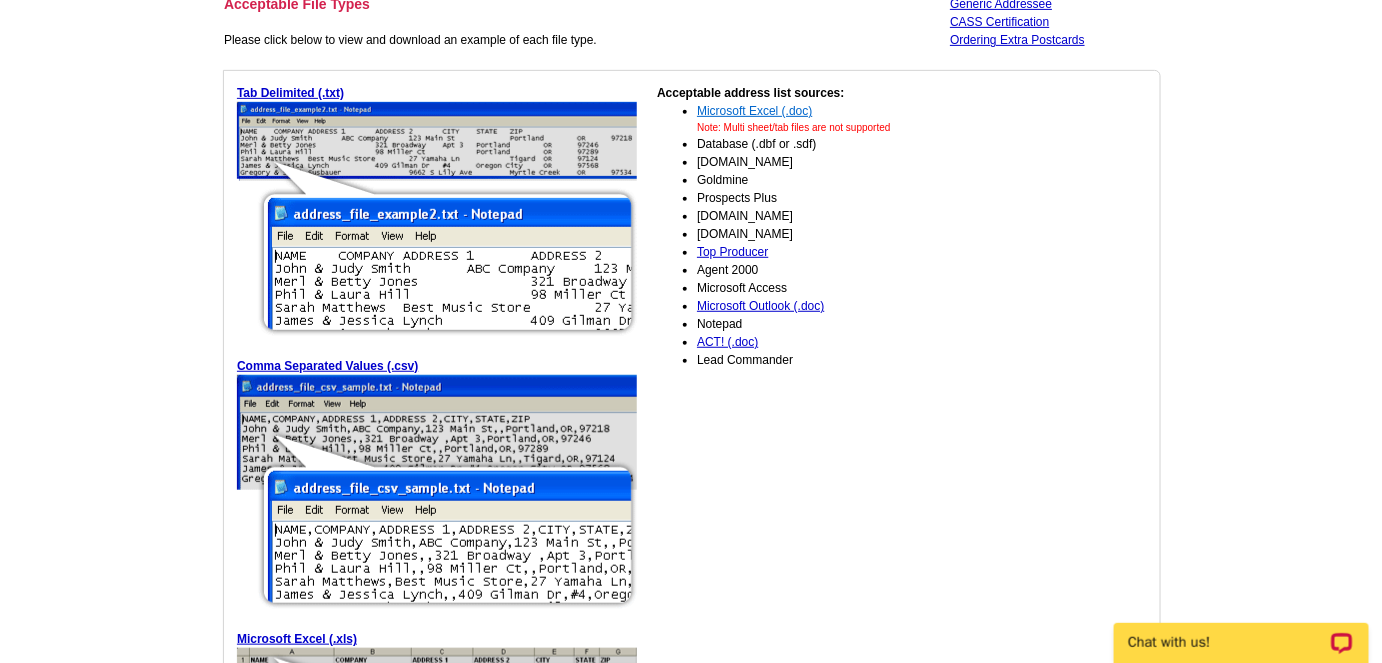 click on "Microsoft Excel (.doc)" at bounding box center [754, 111] 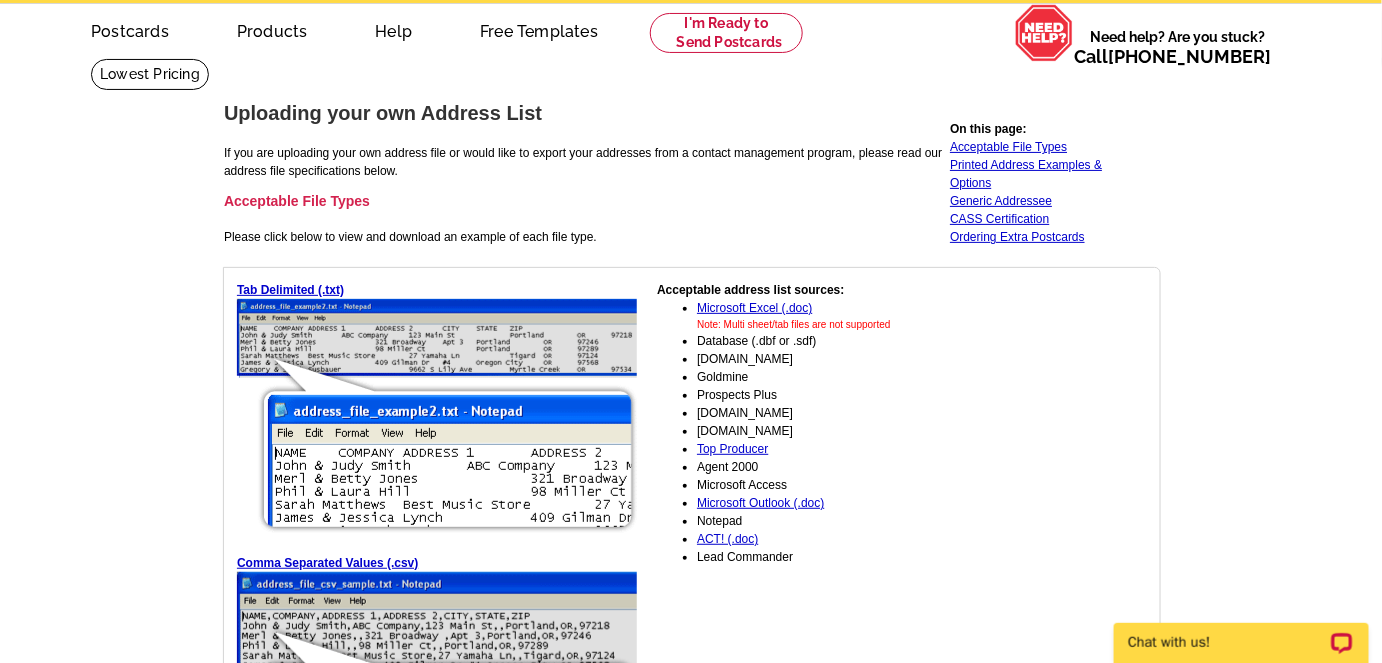 scroll, scrollTop: 0, scrollLeft: 0, axis: both 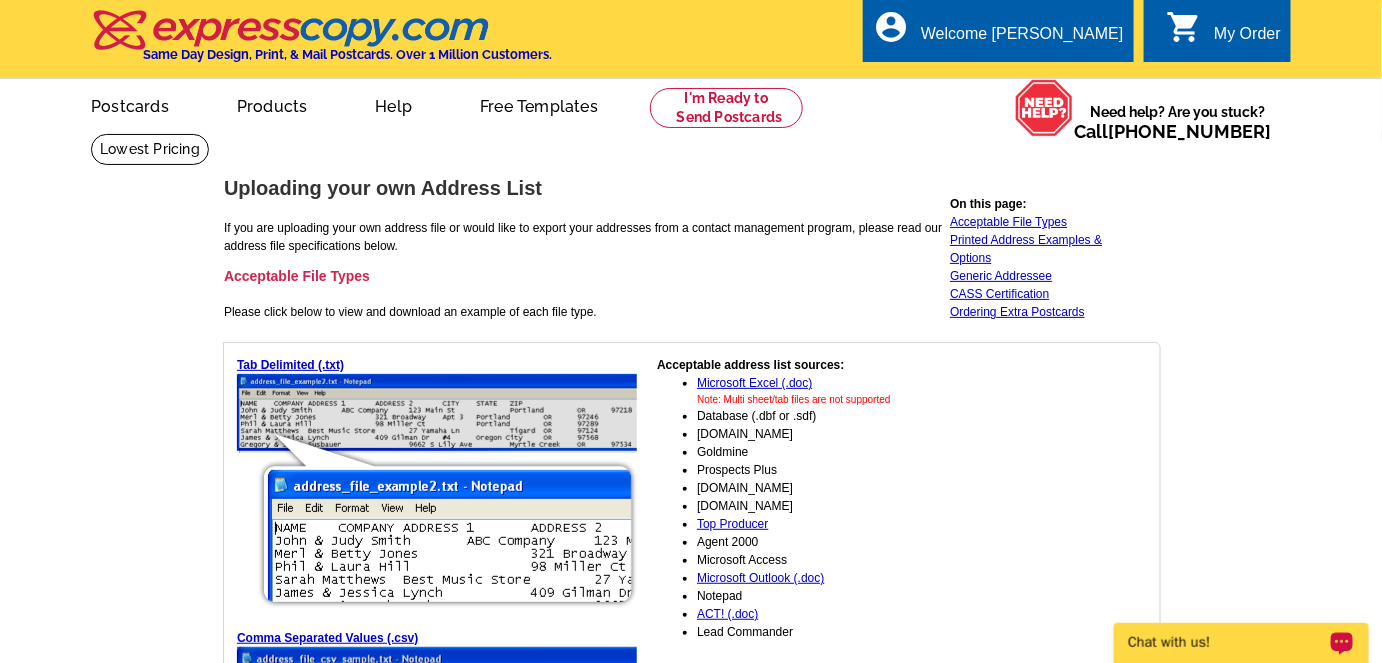click on "Chat with us!" at bounding box center [1227, 642] 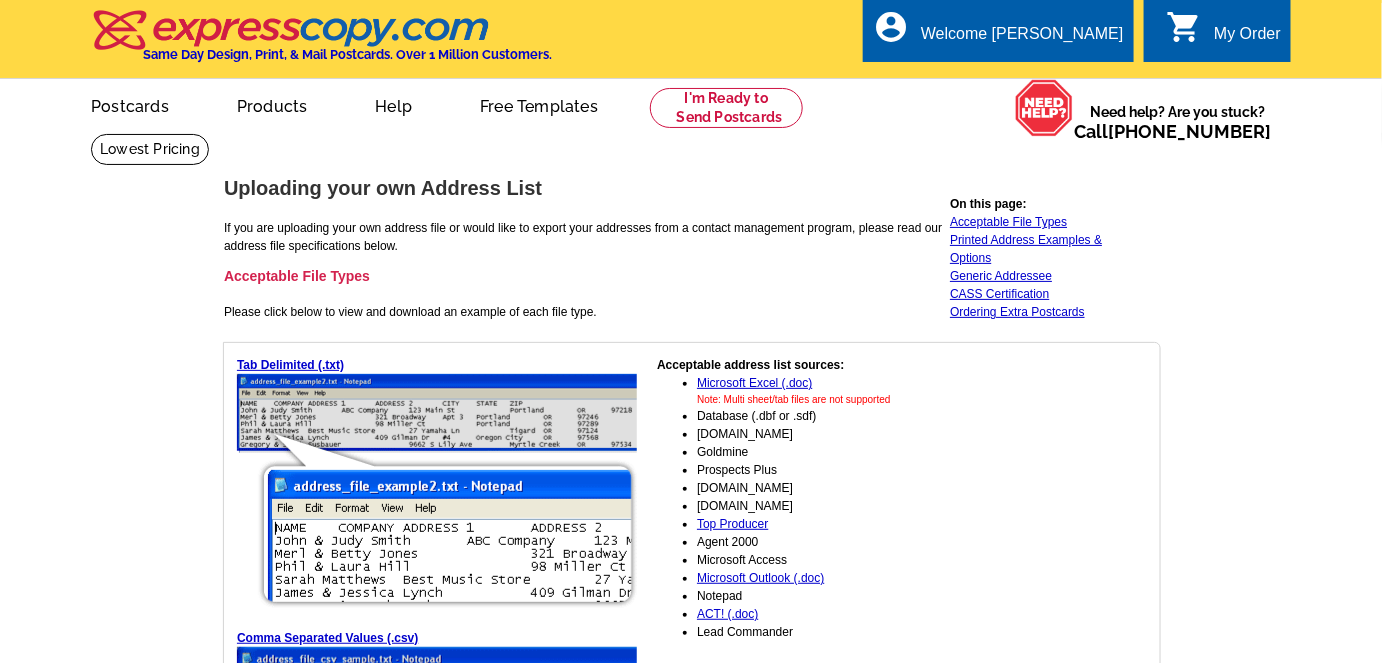 click on "On this page:
Acceptable File Types
Printed Address Examples & Options
Generic Addressee
CASS Certification
Ordering Extra Postcards" at bounding box center [1034, 258] 